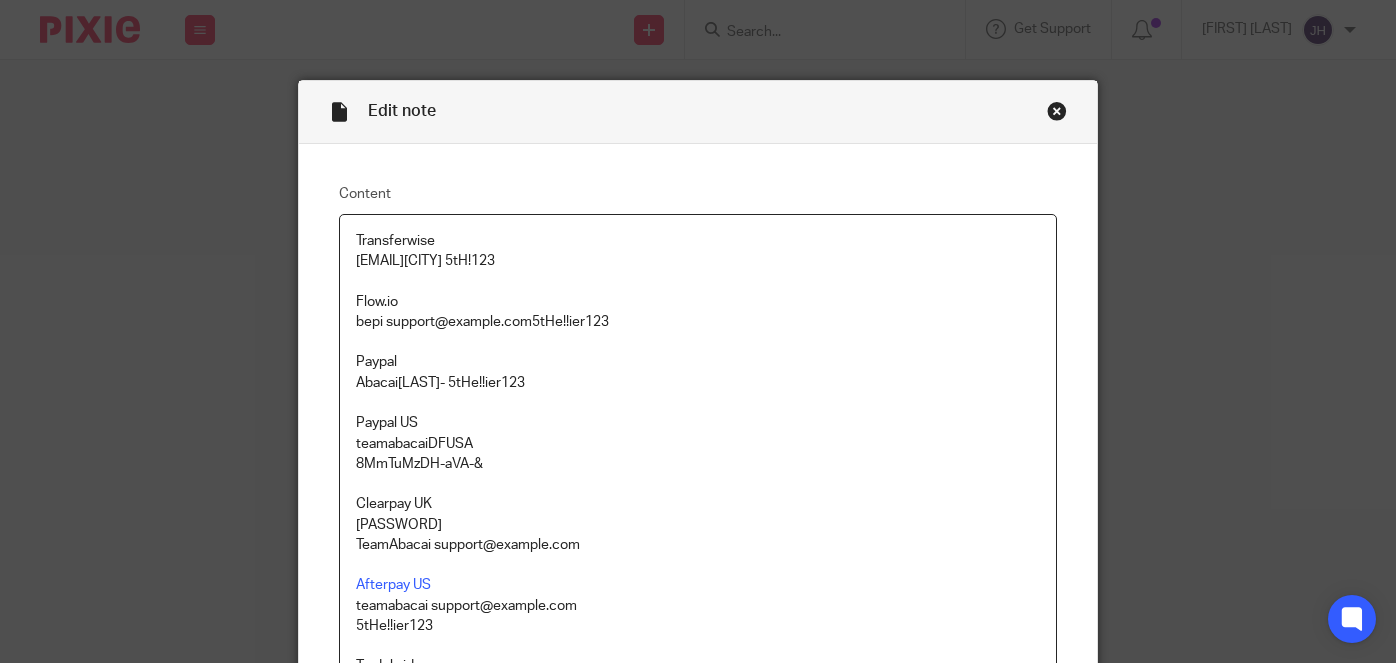 scroll, scrollTop: 0, scrollLeft: 0, axis: both 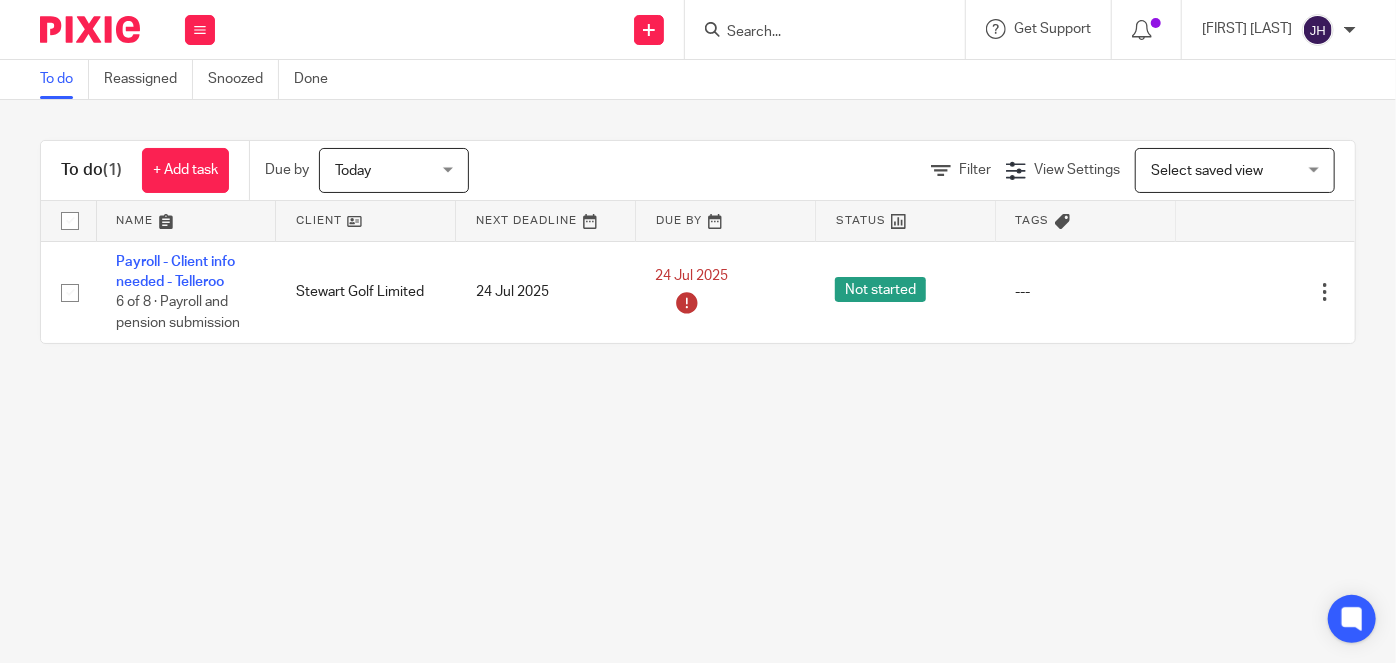 click at bounding box center (815, 33) 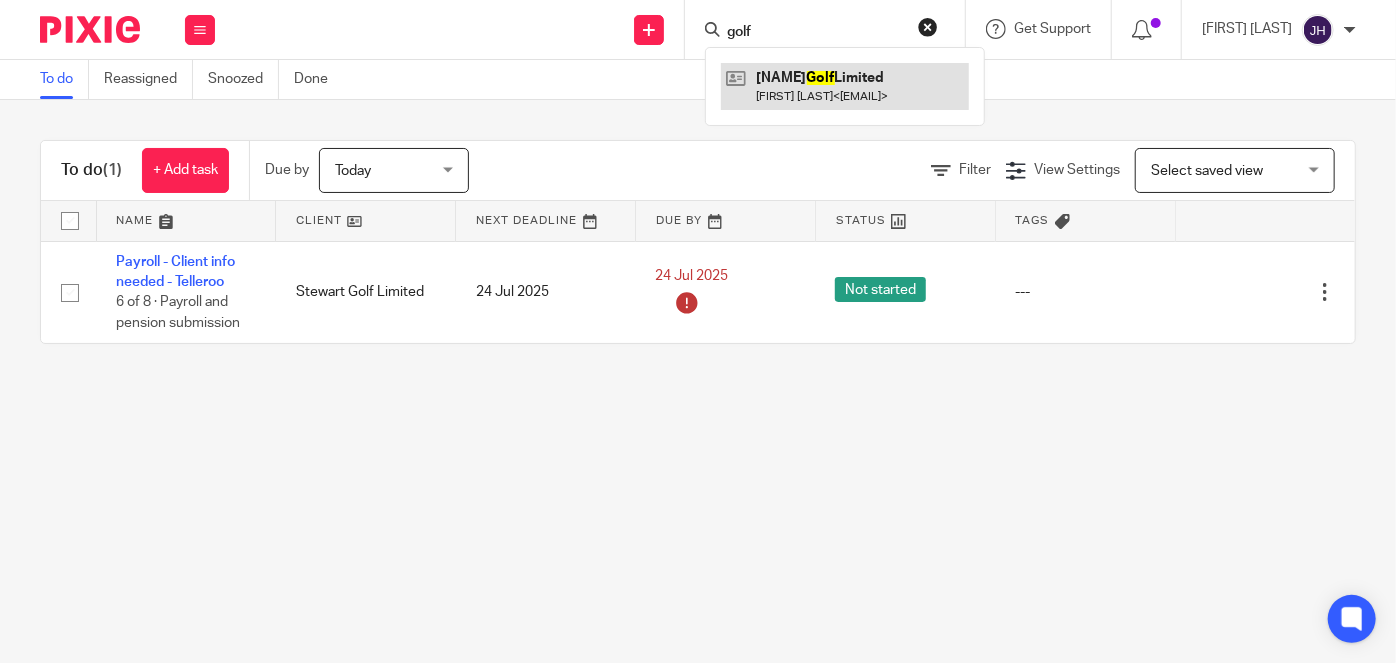 type on "golf" 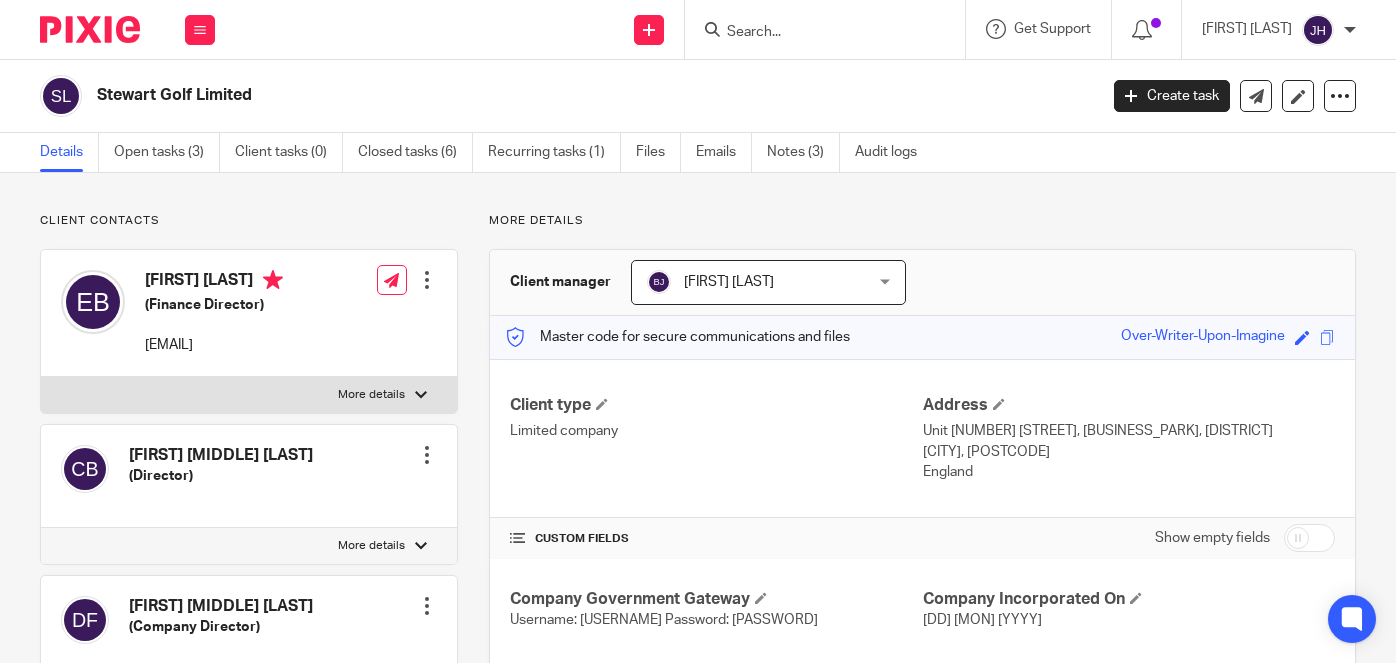 scroll, scrollTop: 0, scrollLeft: 0, axis: both 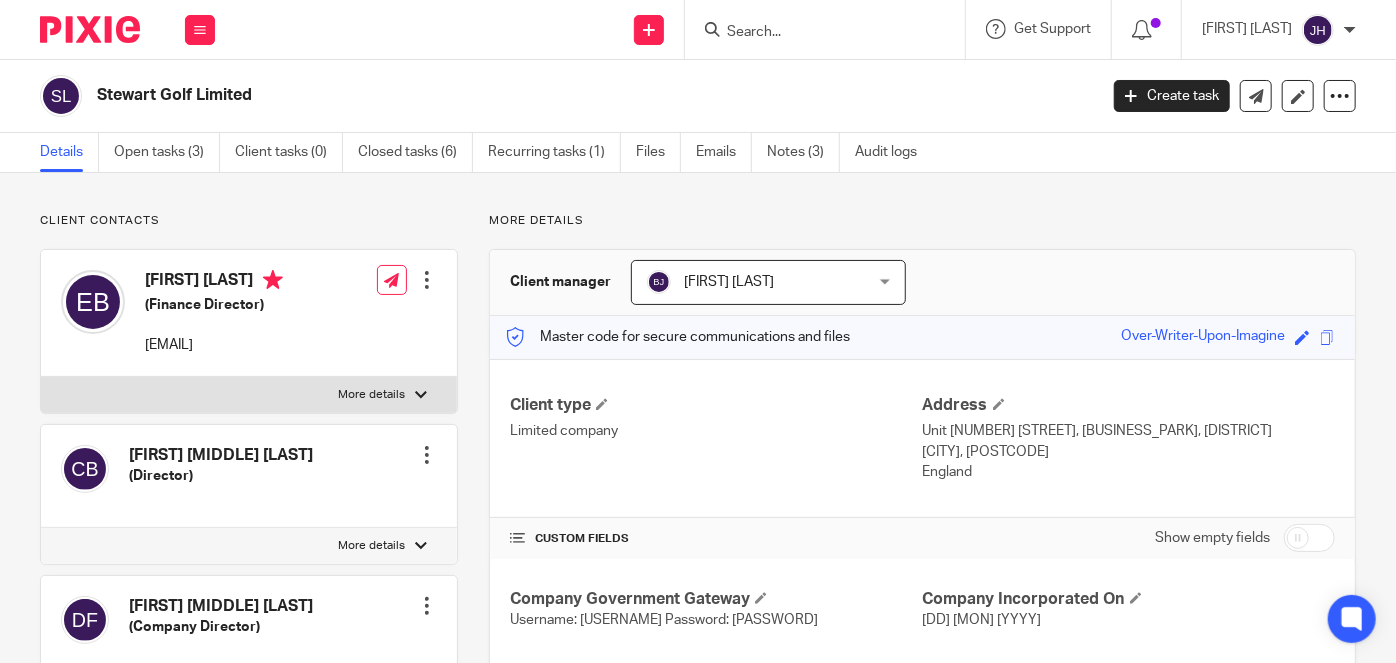 click on "Client contacts
Christopher David Burley
(Director)
Edit contact
Create client from contact
Export data
Make primary
CC in auto emails" at bounding box center (698, 808) 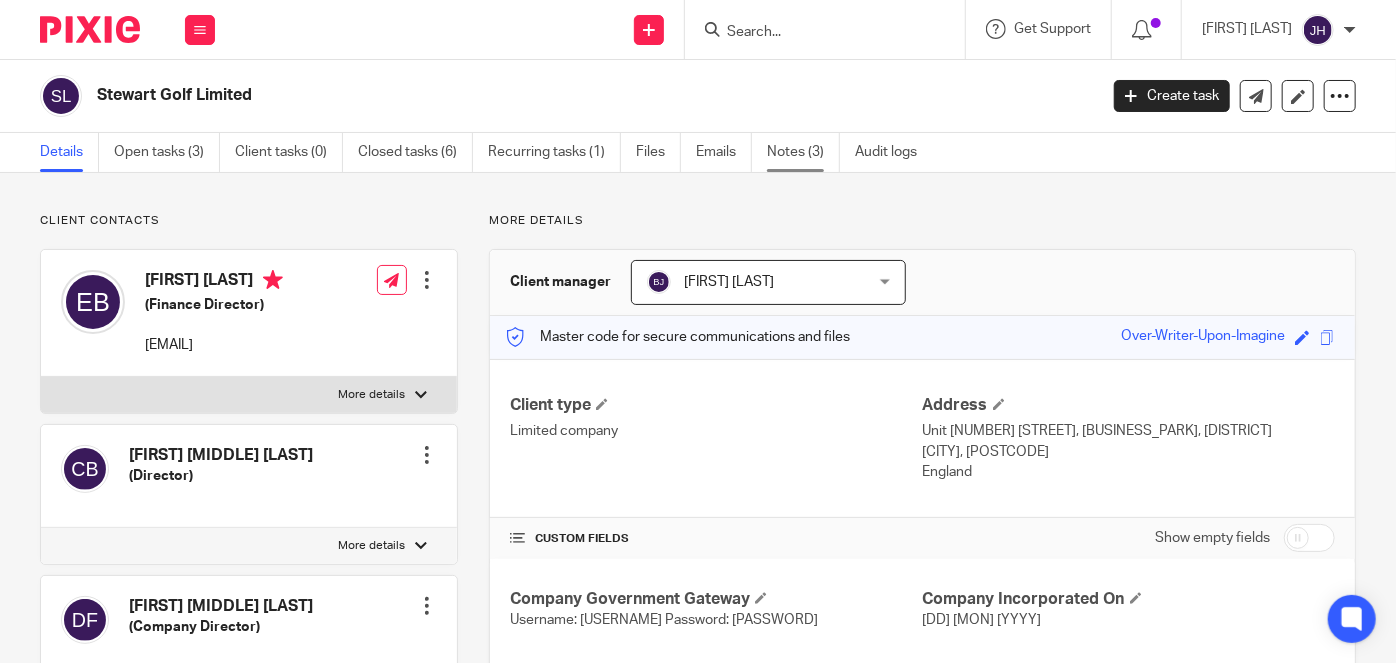 click on "Notes (3)" at bounding box center [803, 152] 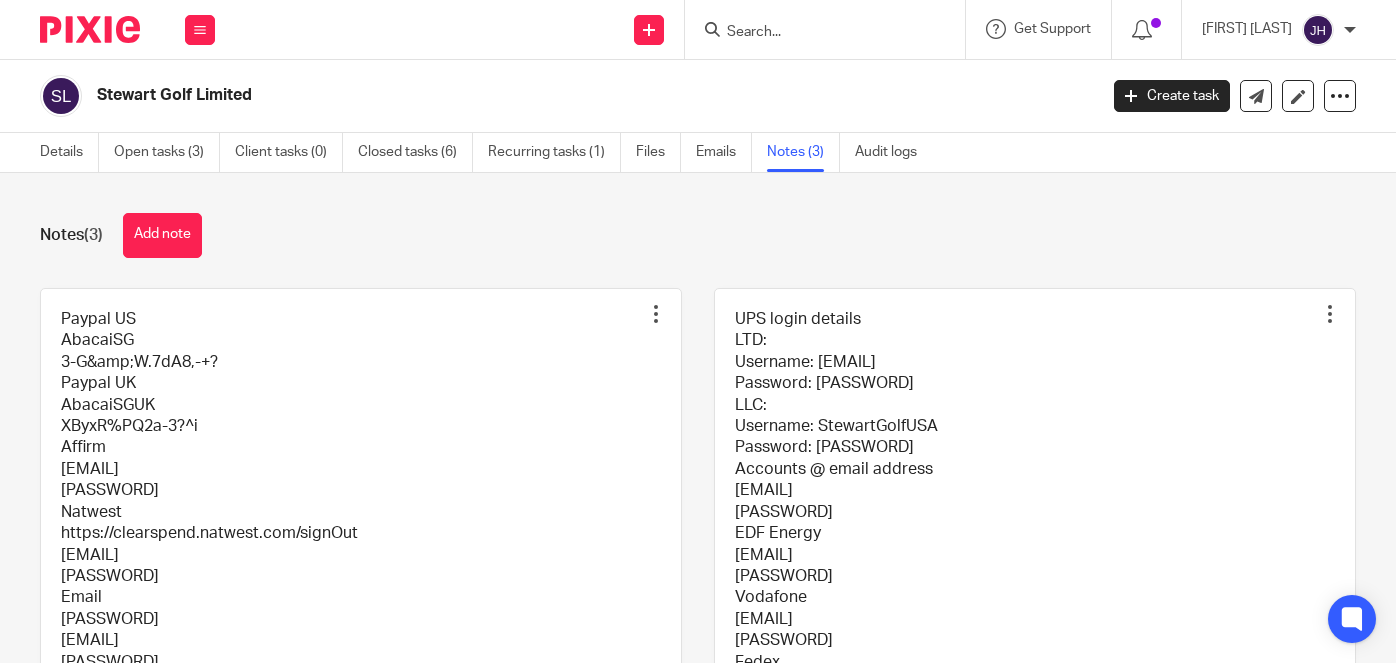 scroll, scrollTop: 0, scrollLeft: 0, axis: both 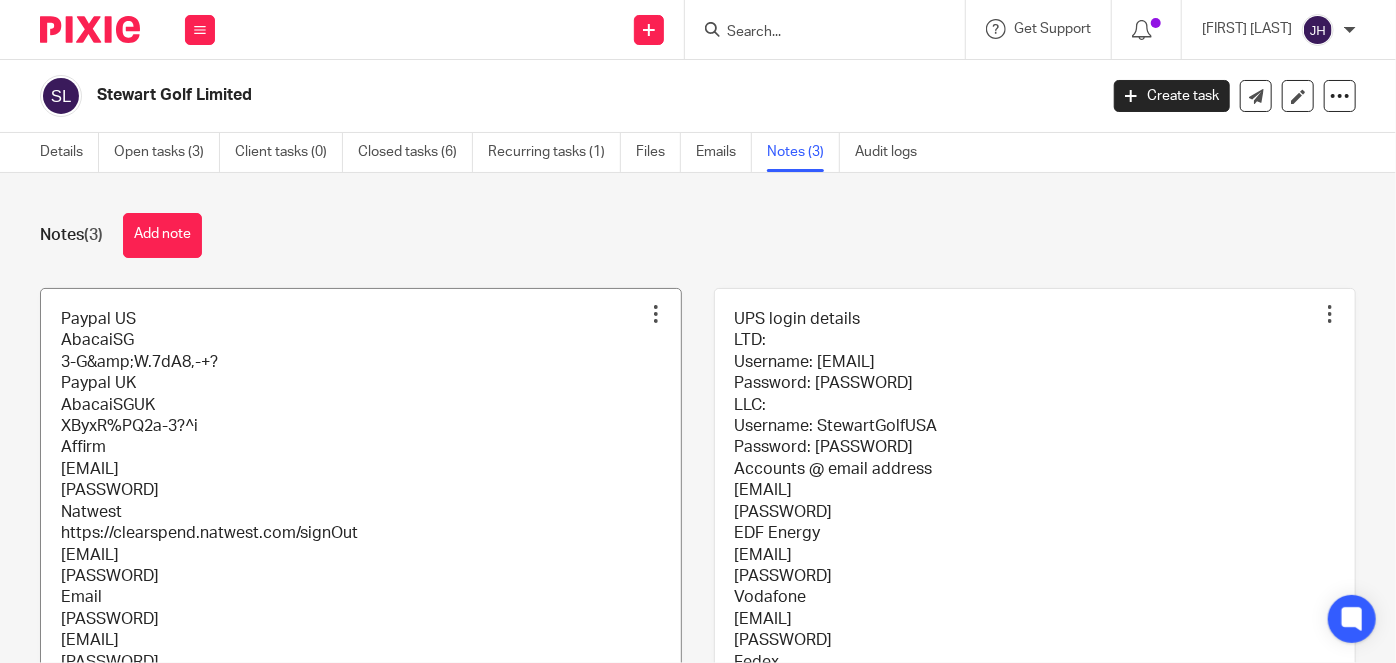click at bounding box center (361, 535) 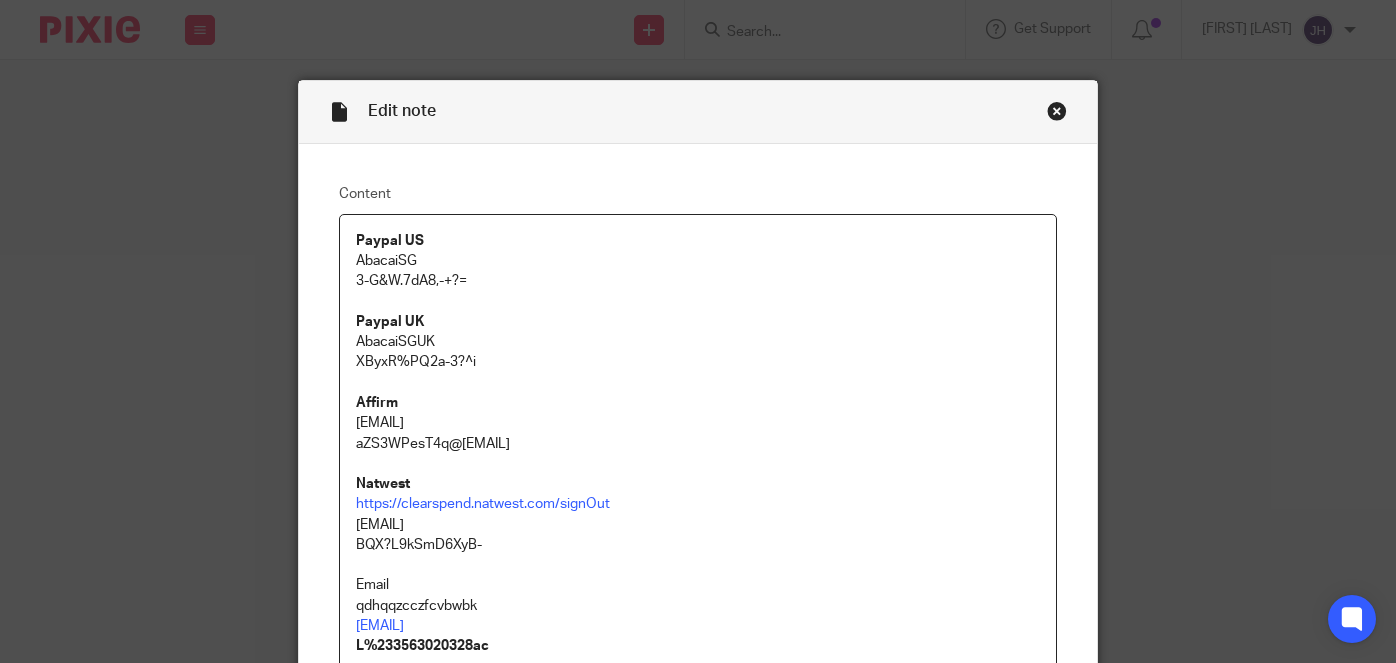 scroll, scrollTop: 0, scrollLeft: 0, axis: both 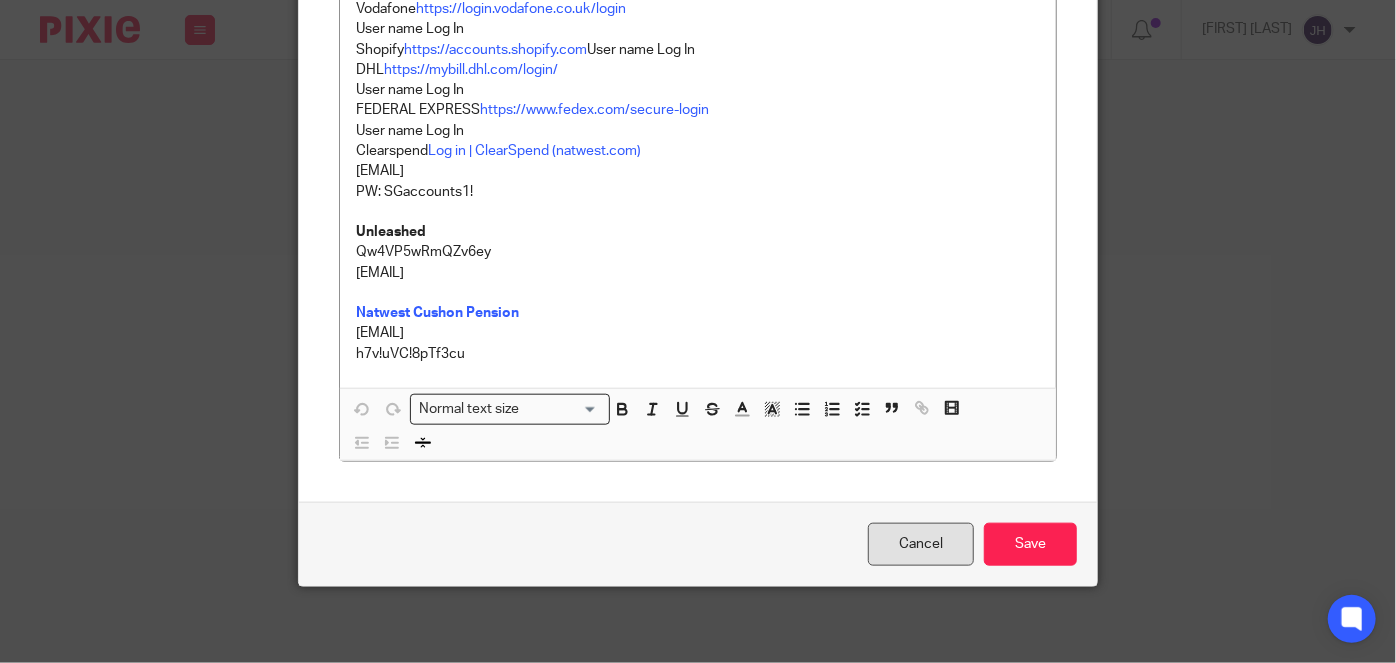 click on "Cancel" at bounding box center [921, 544] 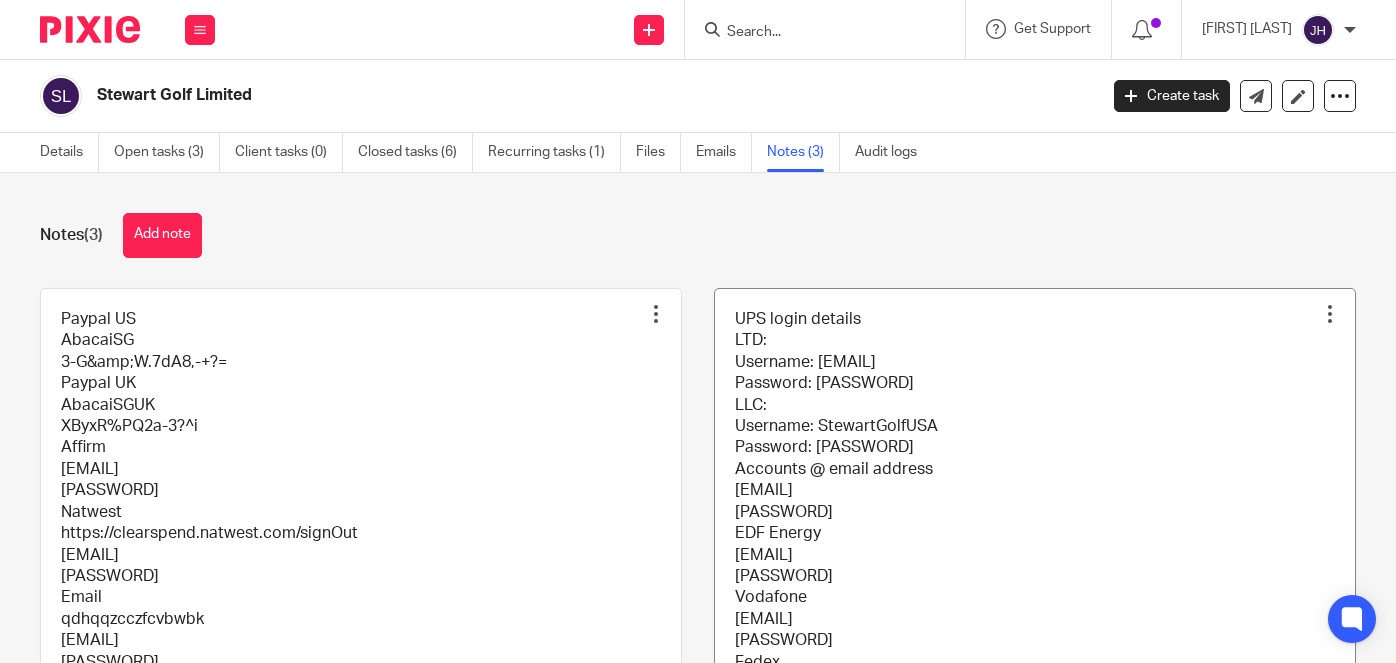 scroll, scrollTop: 0, scrollLeft: 0, axis: both 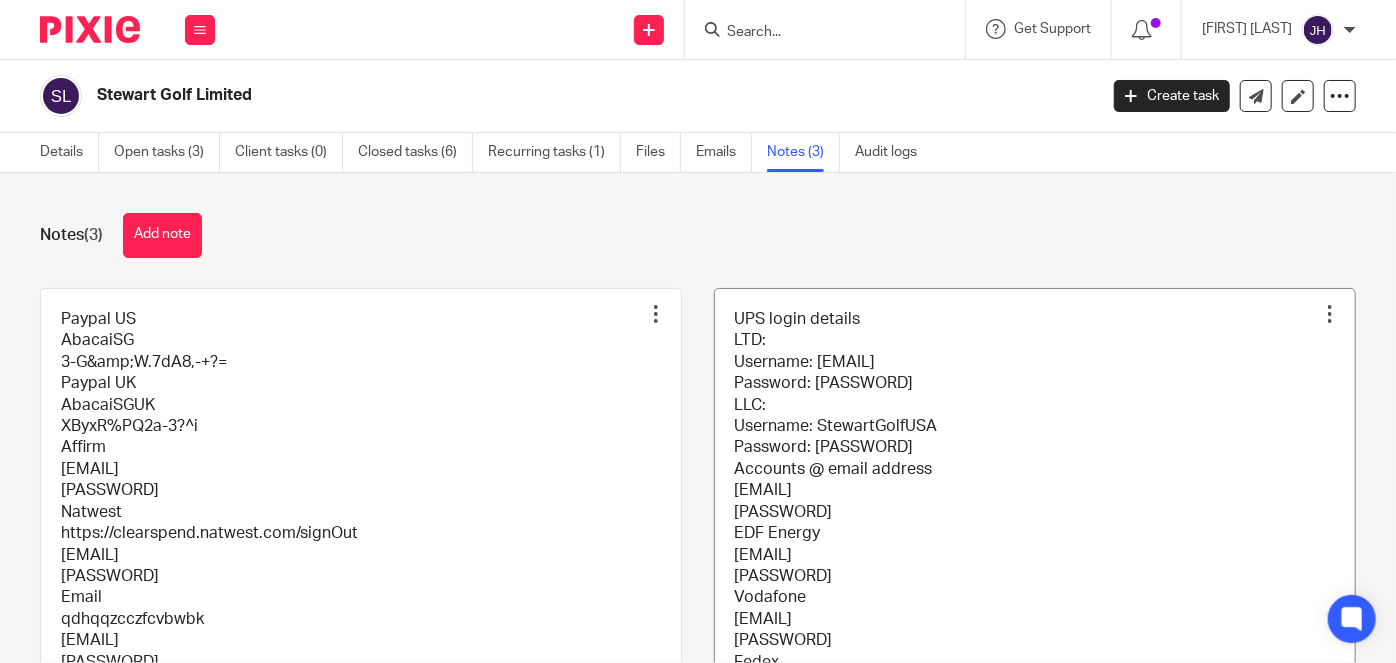 click at bounding box center [1035, 535] 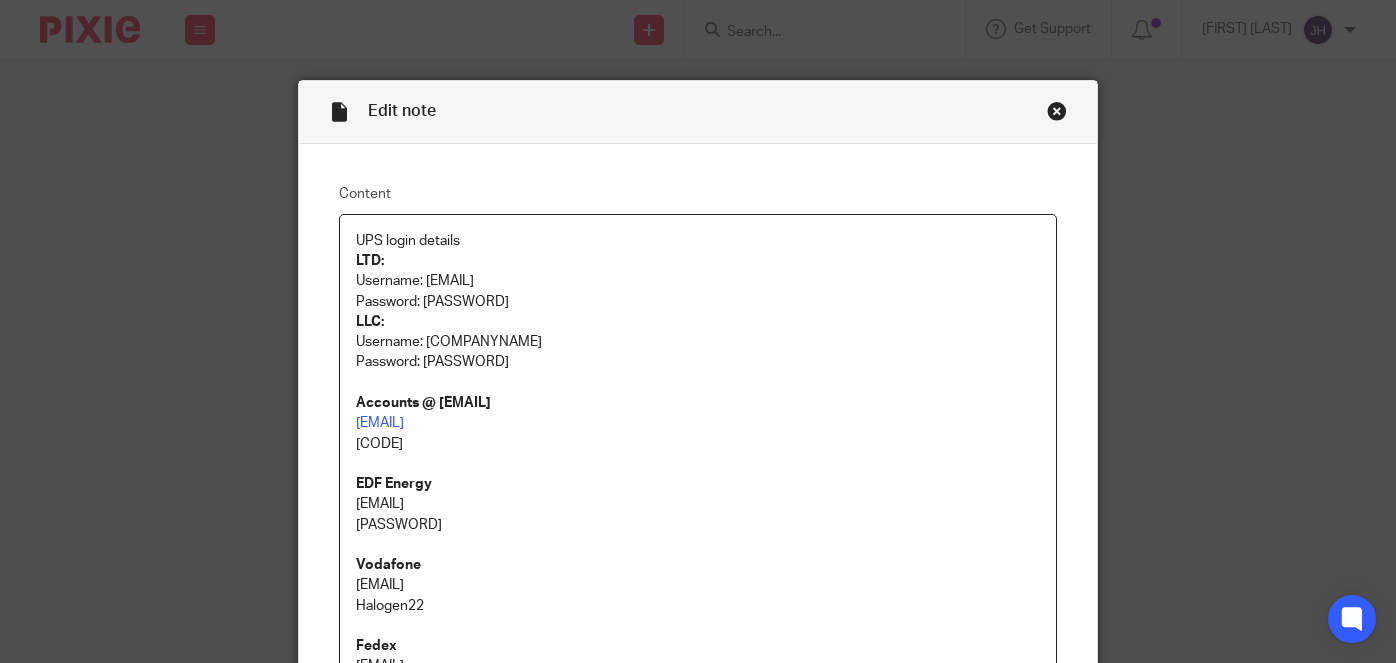 scroll, scrollTop: 0, scrollLeft: 0, axis: both 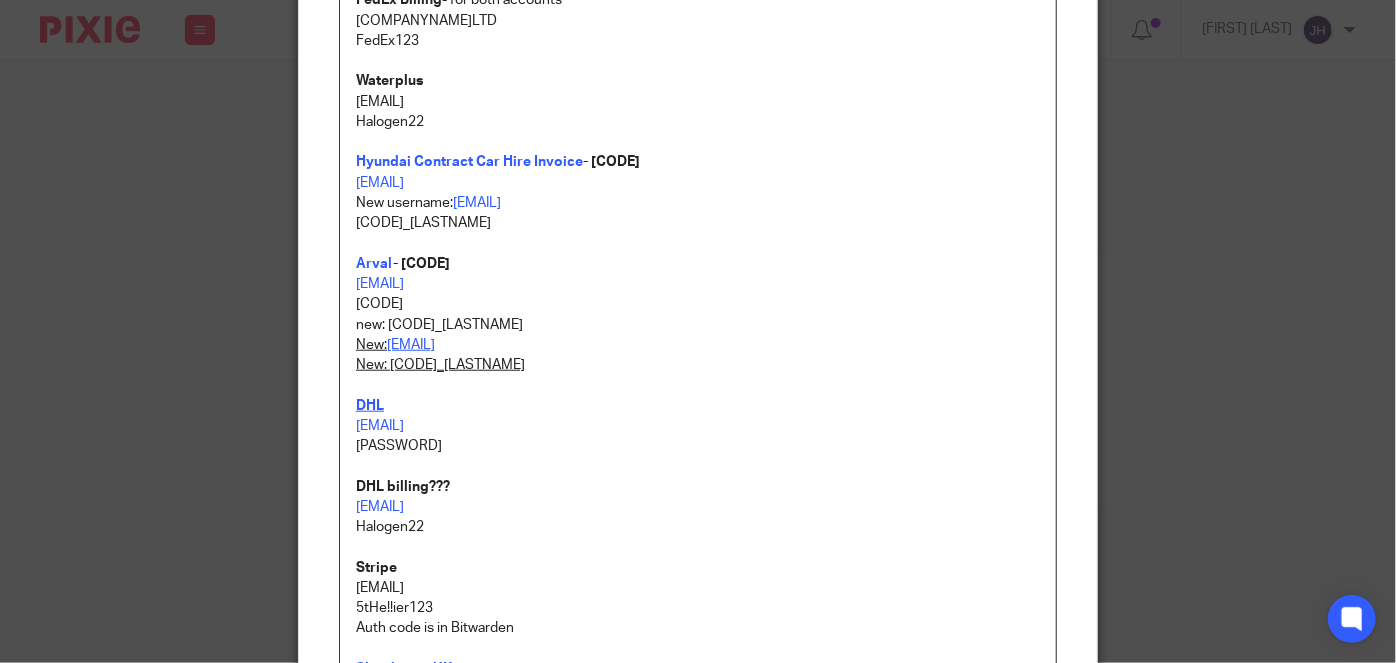 click on "DHL" at bounding box center [370, 406] 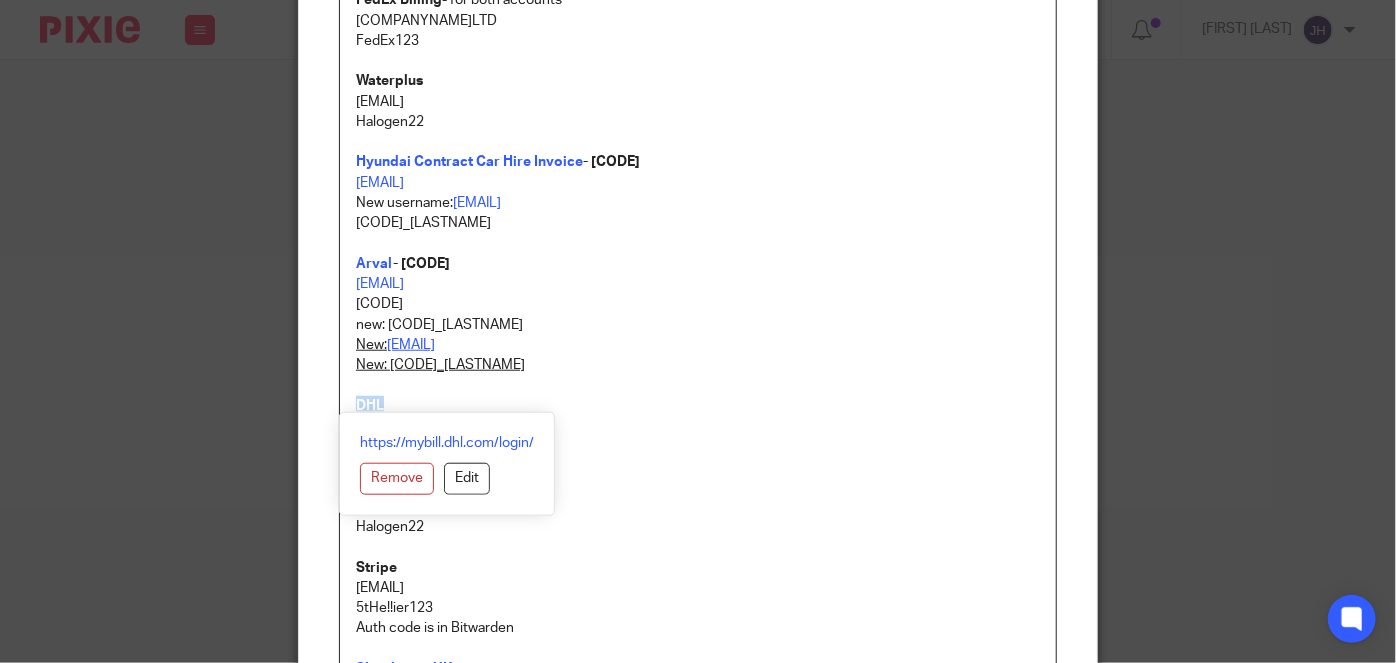 click on "DHL" at bounding box center [370, 406] 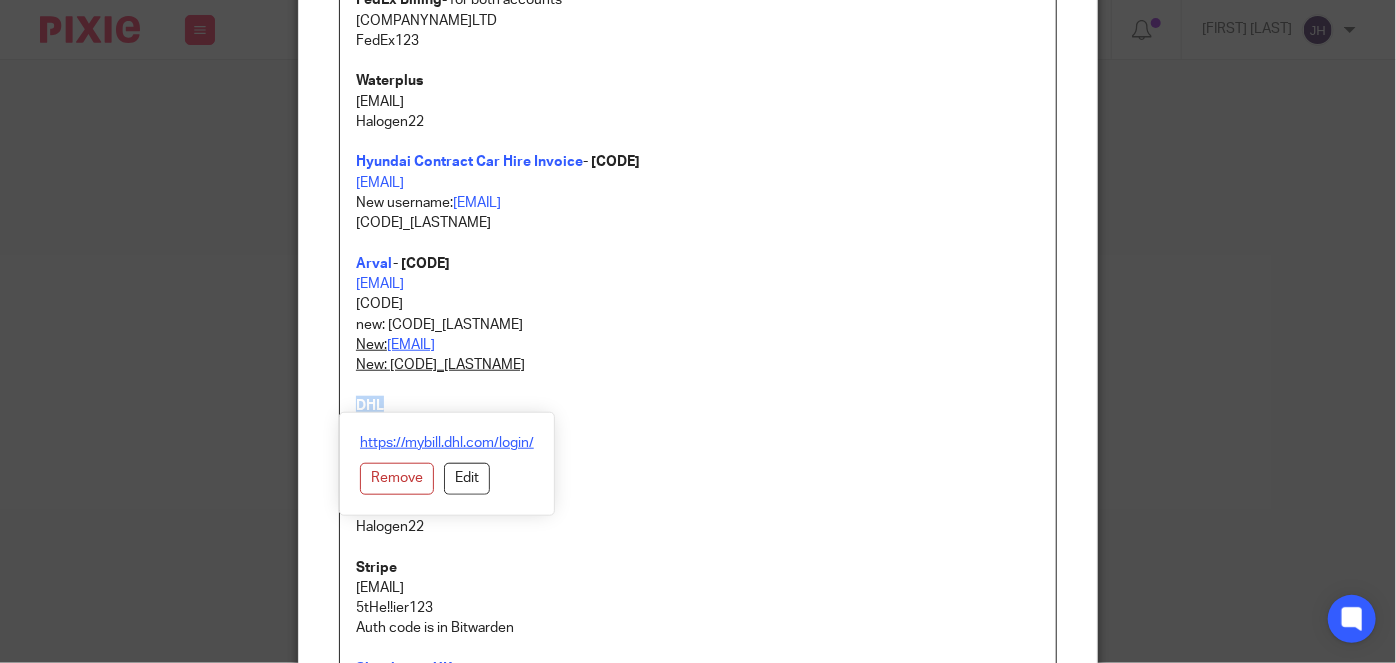 click on "https://mybill.dhl.com/login/" at bounding box center [447, 443] 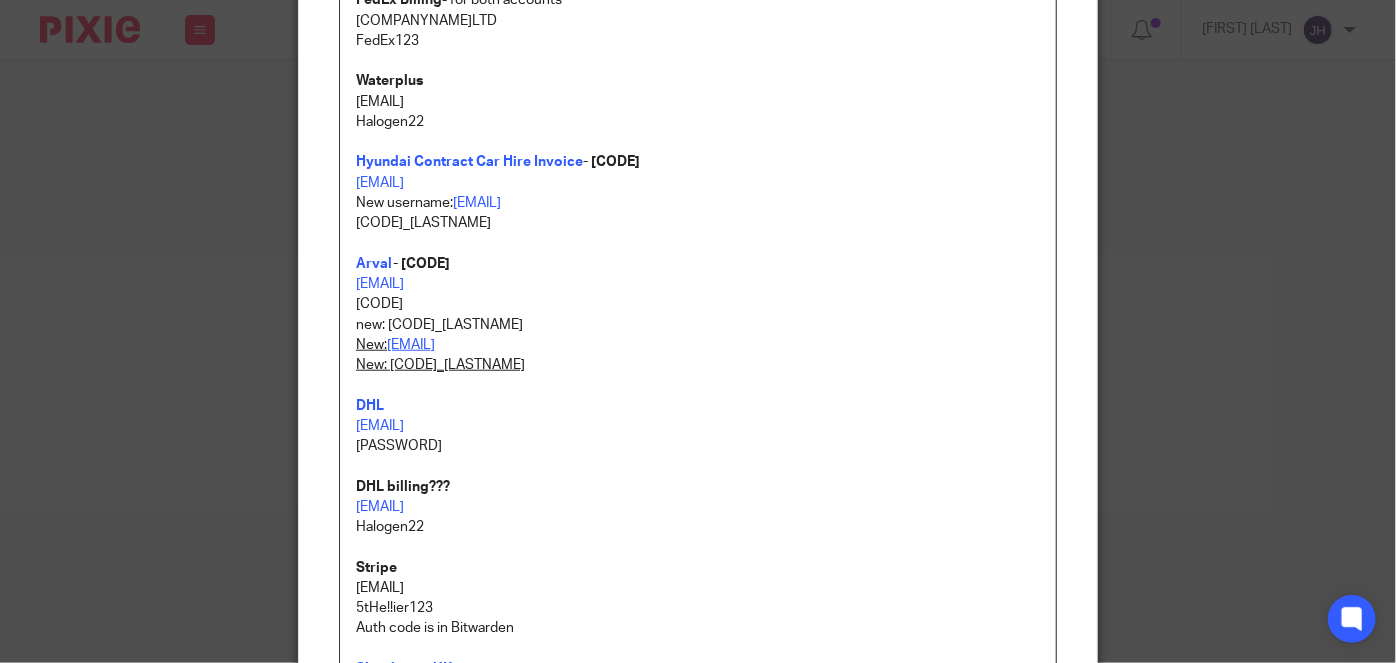 click at bounding box center [698, 385] 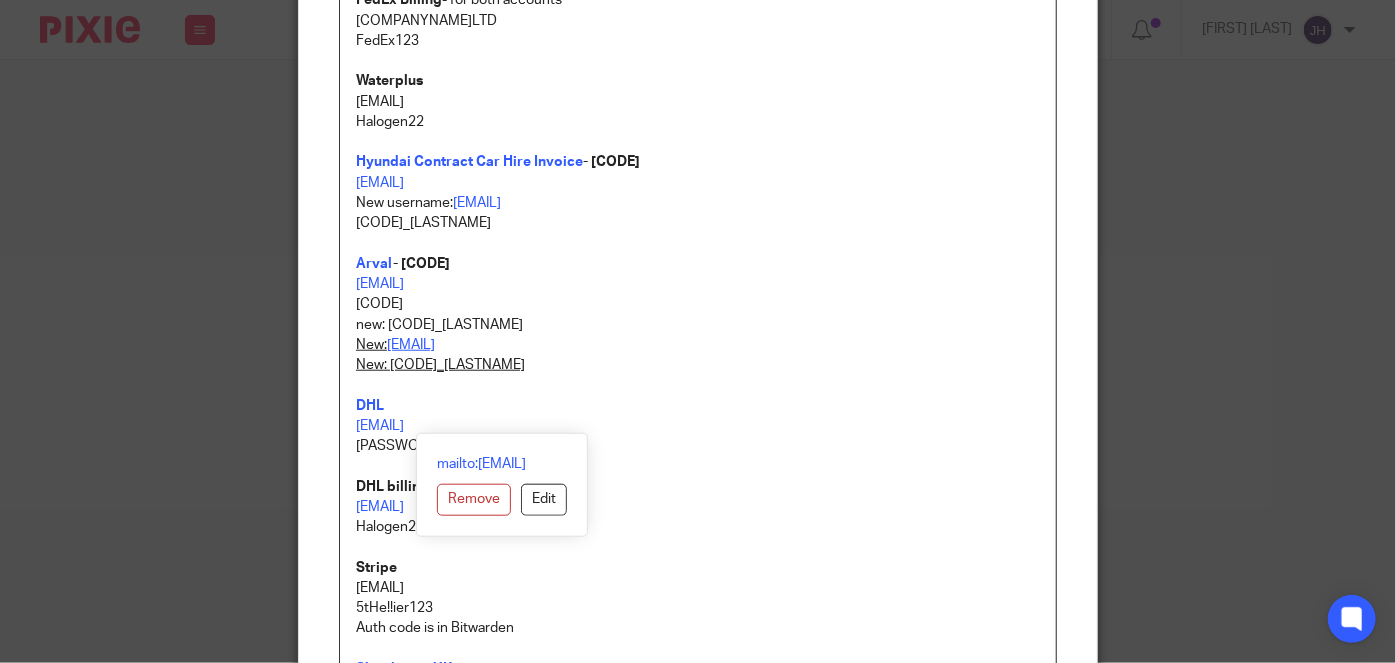drag, startPoint x: 547, startPoint y: 429, endPoint x: 351, endPoint y: 431, distance: 196.01021 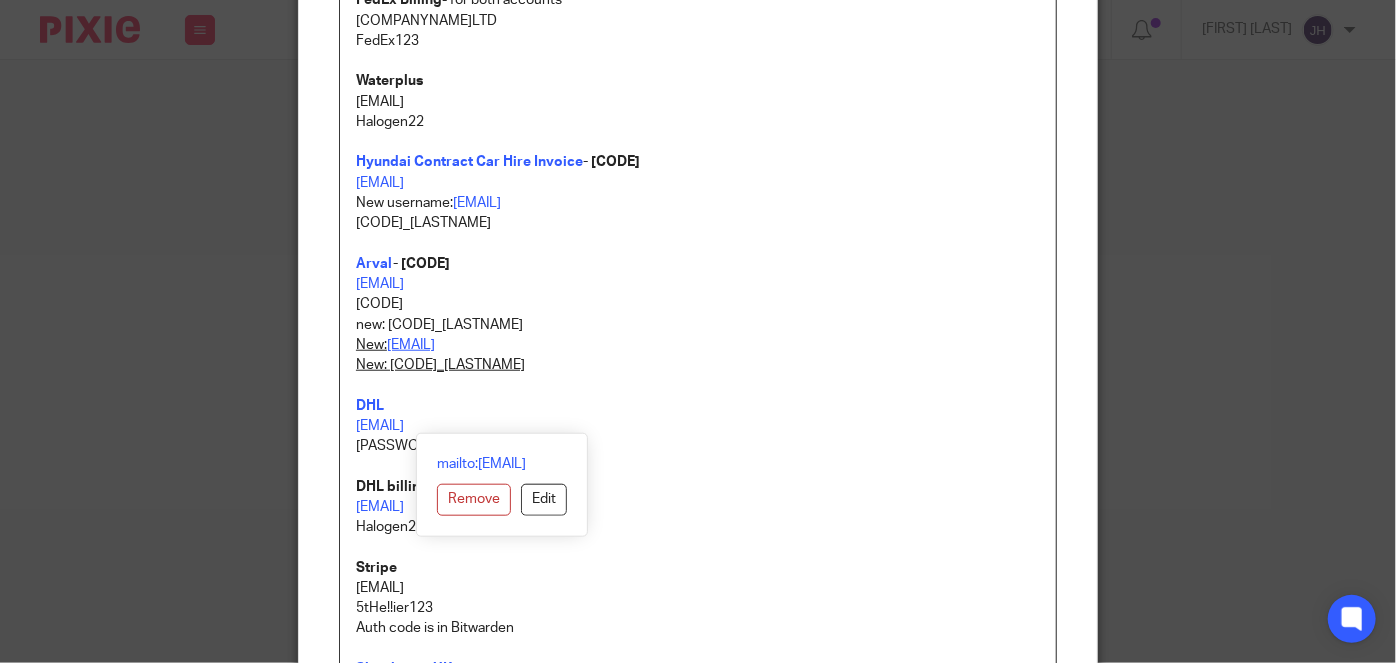 click on "UPS login details LTD: Username: info@stewartgolf.com Password: St3w@rtg0lf! LLC: Username: StewartGolfUSA Password: X9-Follow Accounts @ email address accounts@stewartgolf.com Duj74326 EDF Energy dave@stewartgolf.com duwRog-betpef-6cuvha Vodafone dave@stewartgolf.com Halogen22 Fedex accounts@stewartgolf.com Jacko99# FedEx Billing  - for both accounts StewartGolfLTD FedEx123 Waterplus dave@stewartgolf.com Halogen22 Hyundai Contract Car Hire Invoice  - BL72XZS eleanor@stewartgolf.com New username:  teamabacai@abacai.co.uk BL72XZS_AHunt Arval  - VU73KVA accounts@stewartgolf.com 88GMEV new: BL72XZS_AHunt New:  eleanor@stewartgolf.com New: VU73KVA_RHardie DHL accounts@stewartgolf.com si7_Mq87-E8dERZ DHL billing??? dave@stewartgolf.com Halogen22 Stripe teamabacai@abacai.co.uk 5tHe!!ier123 Auth code is in Bitwarden Shiptheory UK https://helm.shiptheory.com/ info@stewartgolf.com Marketing1. Shiptheory US info@stewartgolfusa.com Texas2015. British Gas Lite Username  robert@stewartgolf.com" at bounding box center [698, 217] 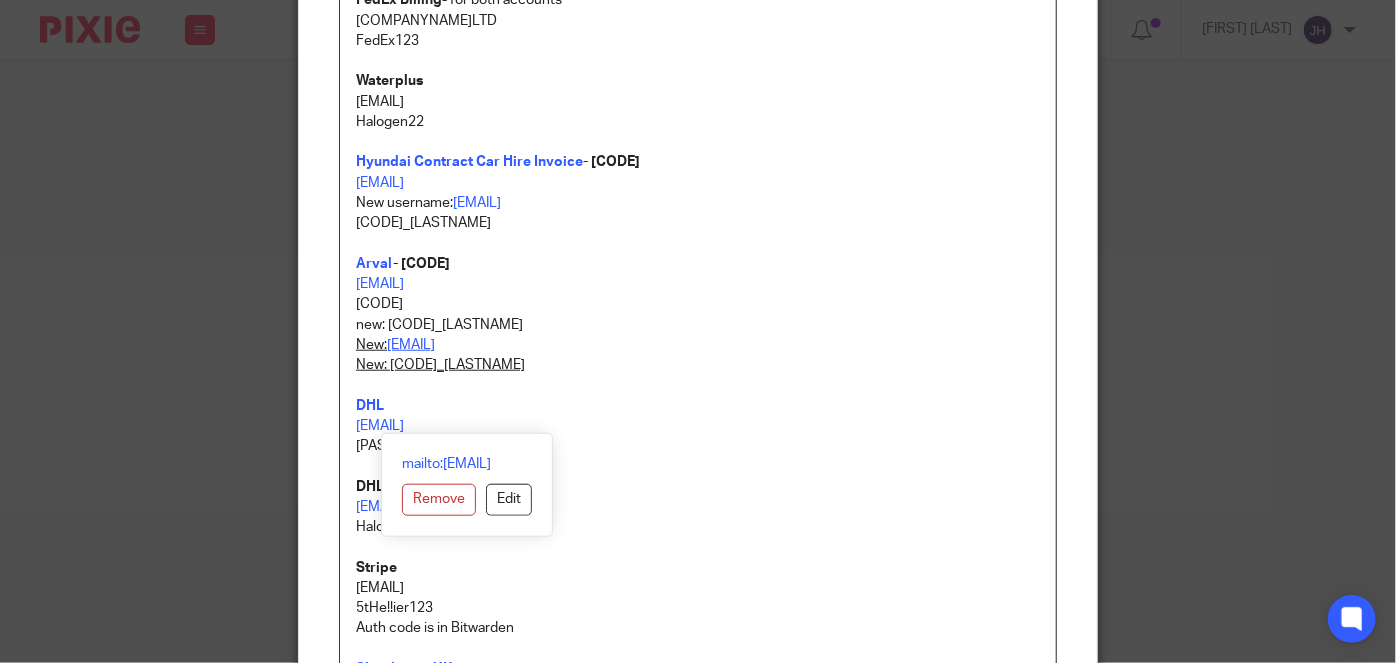 copy on "accounts@stewartgolf.com" 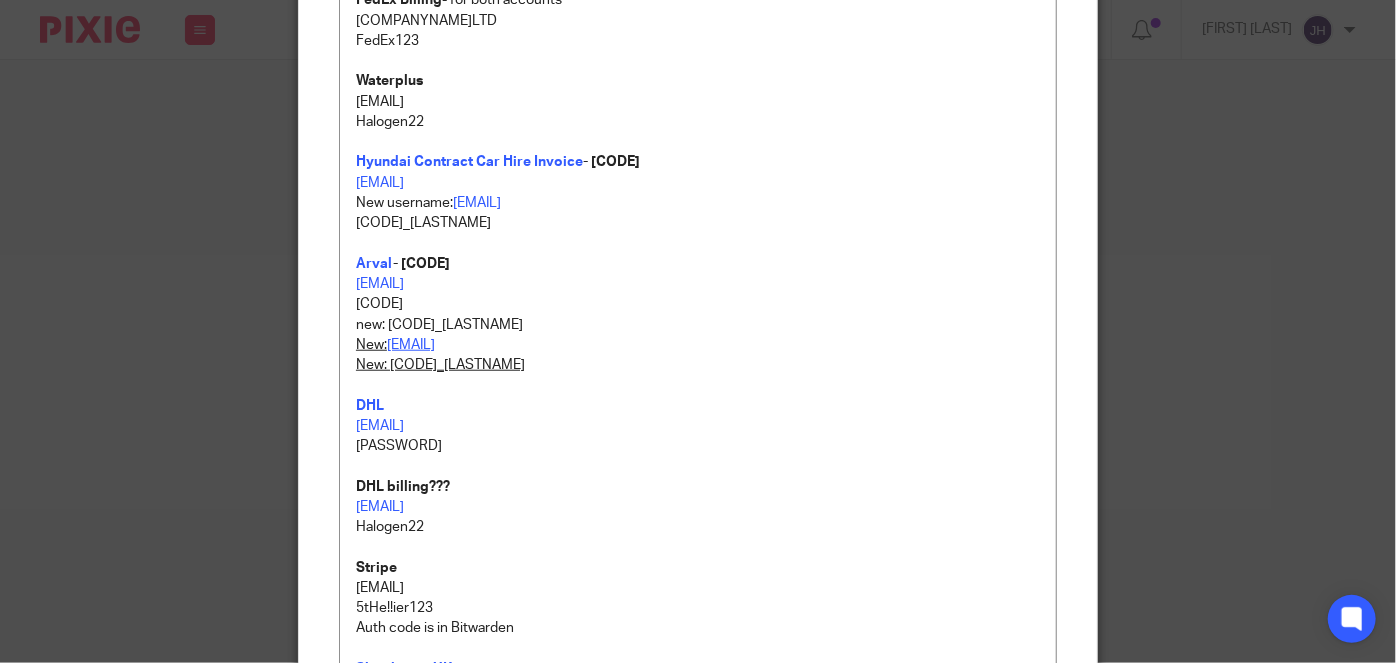 click on "Halogen22" at bounding box center [698, 527] 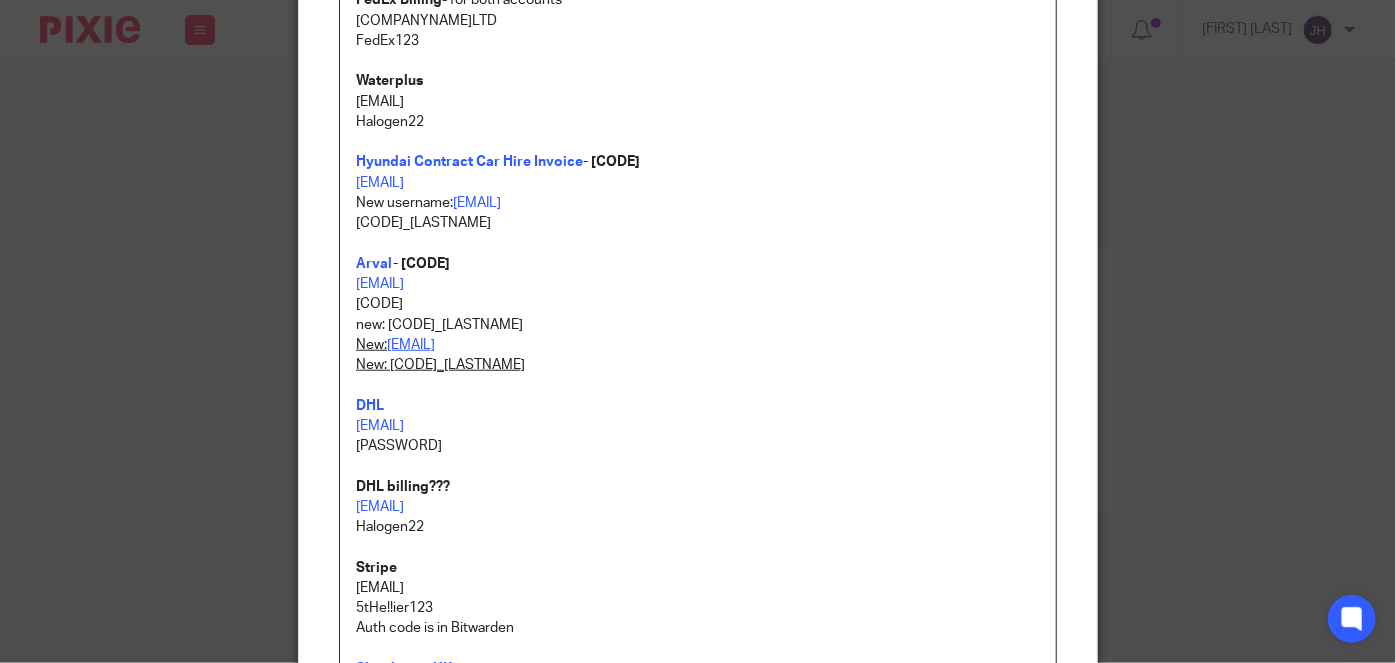 click on "si7_Mq87-E8dERZ" at bounding box center [698, 446] 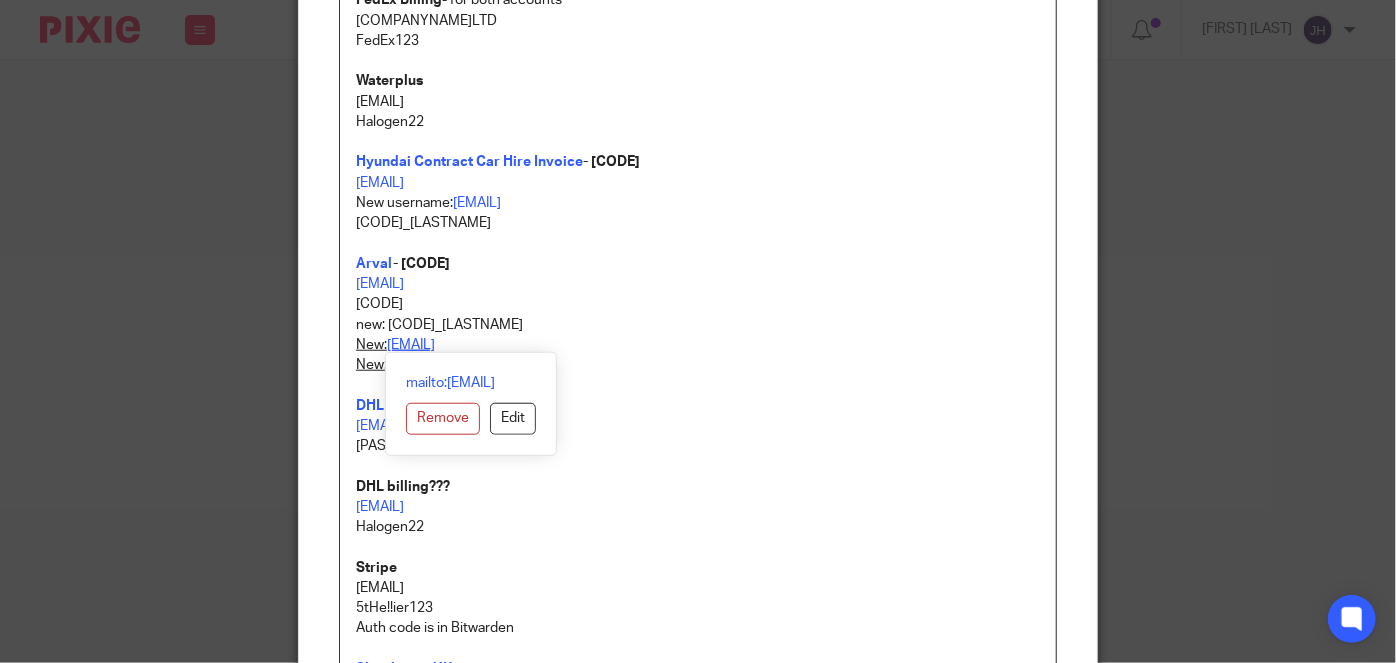 drag, startPoint x: 577, startPoint y: 333, endPoint x: 383, endPoint y: 347, distance: 194.5045 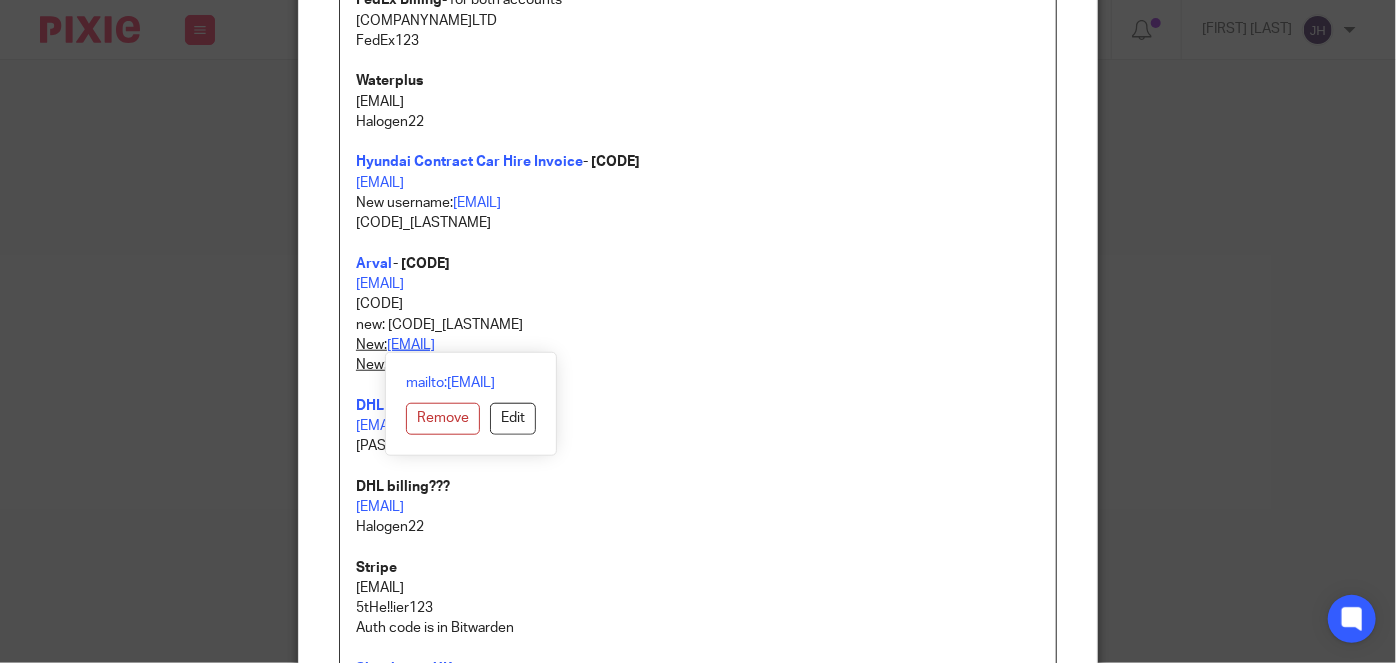 click on "New:  eleanor@stewartgolf.com" at bounding box center [698, 345] 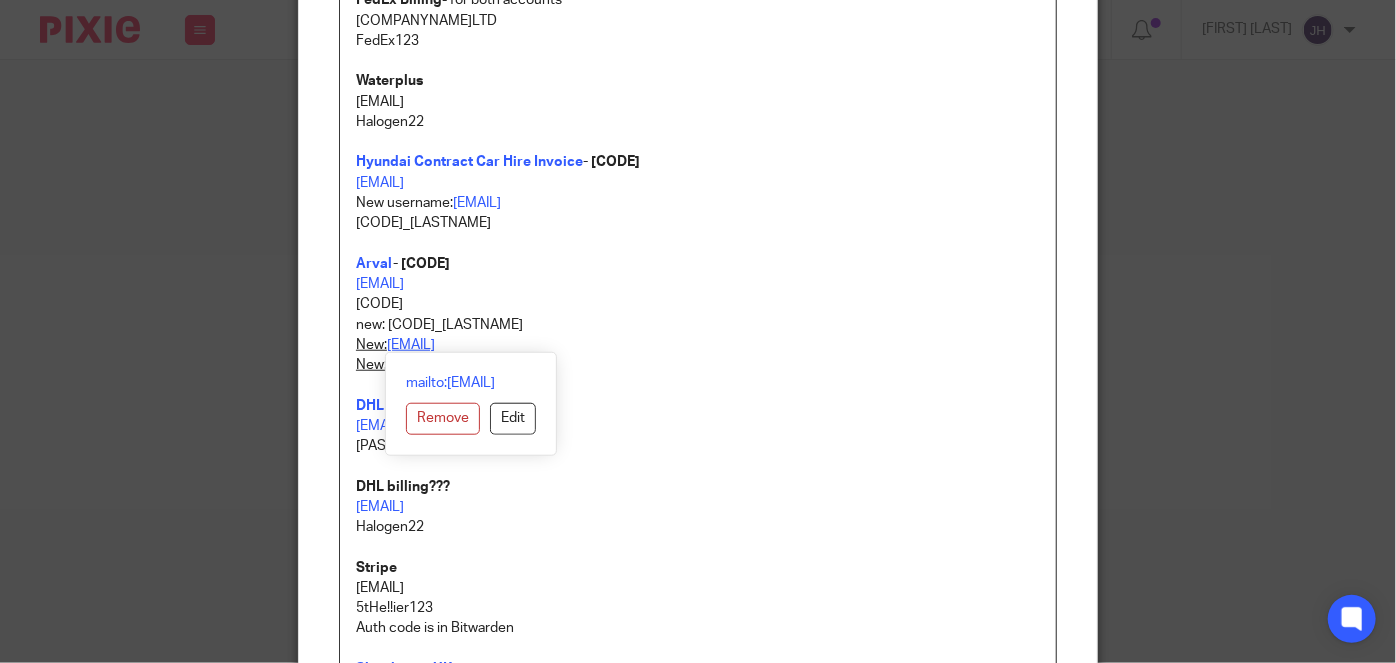 copy on "eleanor@stewartgolf.com" 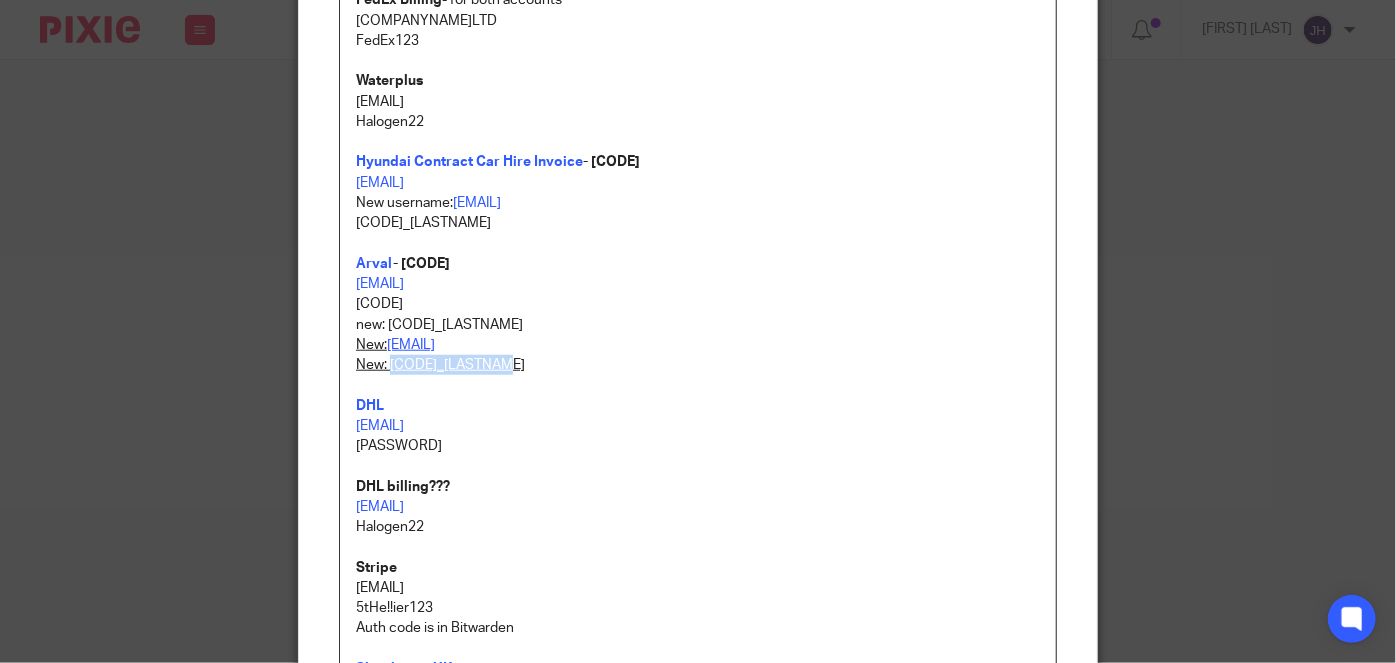 drag, startPoint x: 522, startPoint y: 368, endPoint x: 384, endPoint y: 355, distance: 138.61096 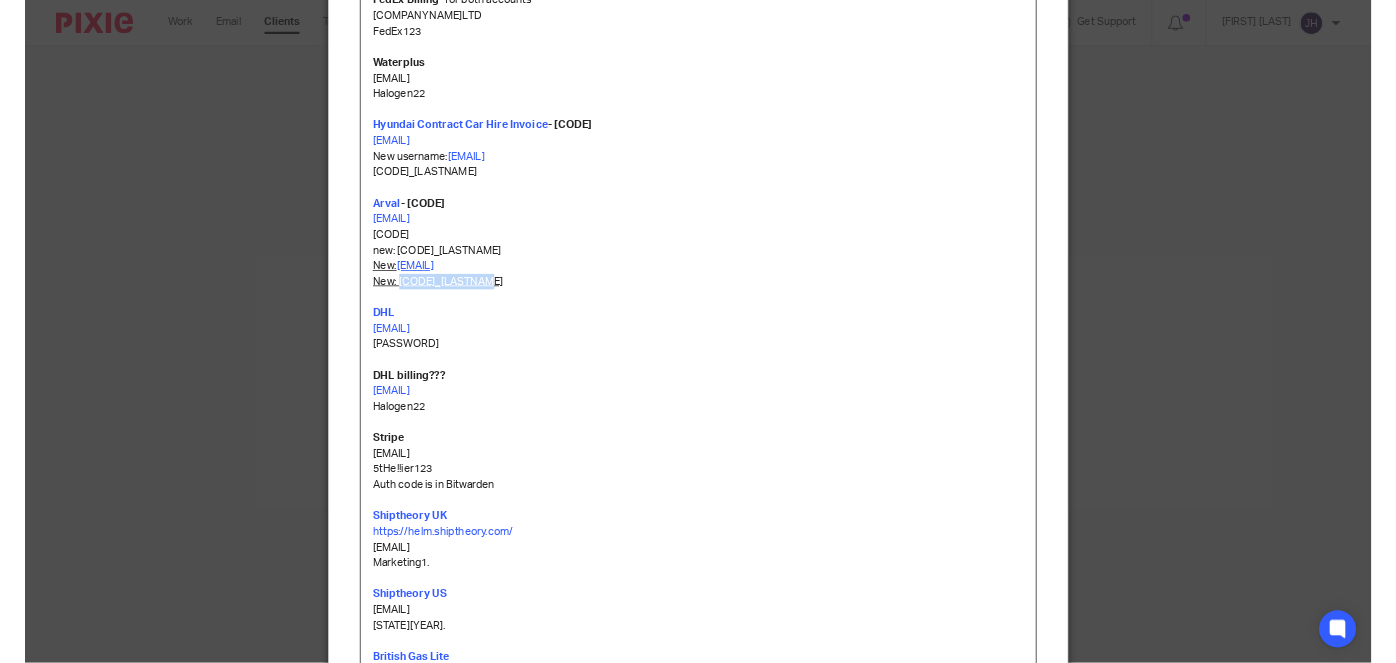 scroll, scrollTop: 727, scrollLeft: 0, axis: vertical 